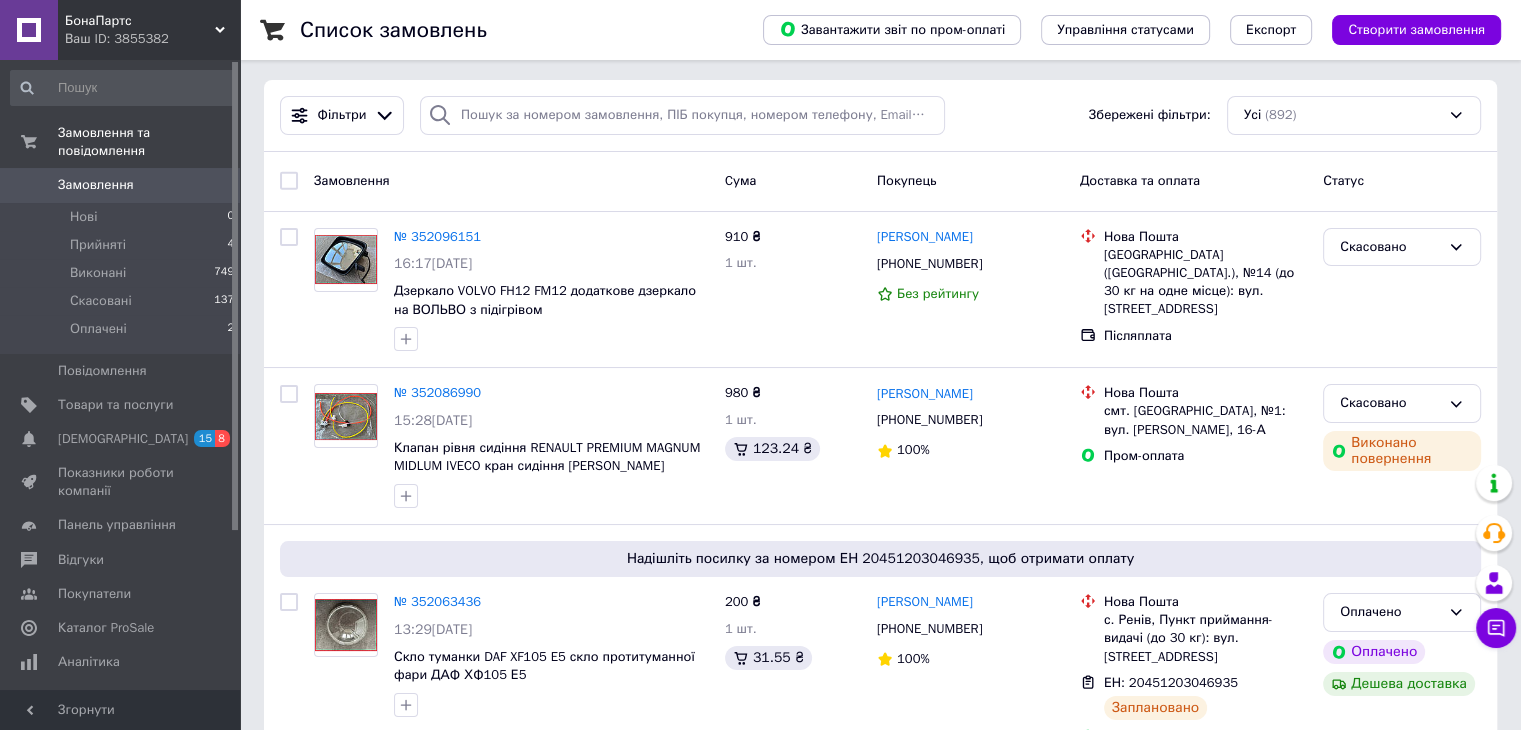 scroll, scrollTop: 0, scrollLeft: 0, axis: both 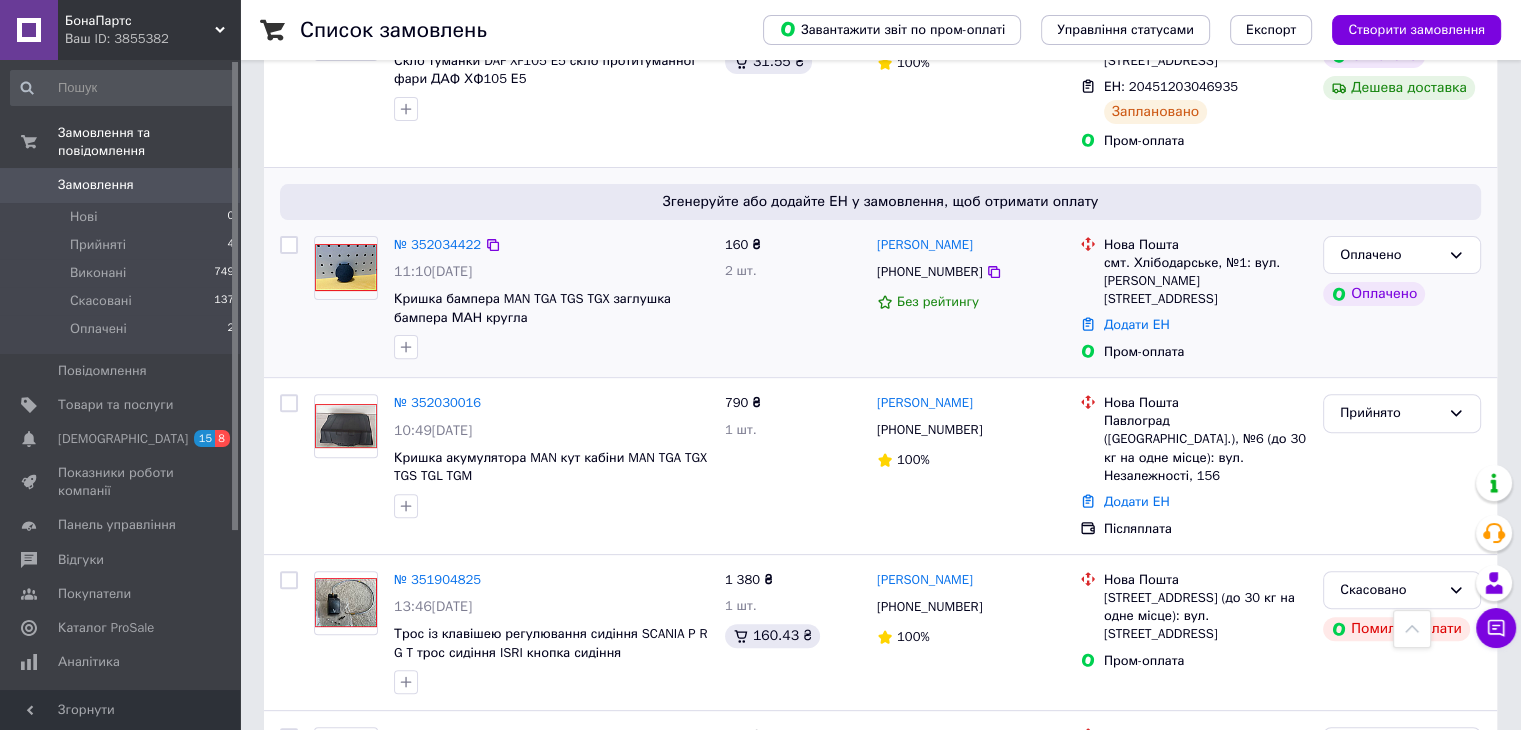 click on "№ 352034422" at bounding box center (437, 245) 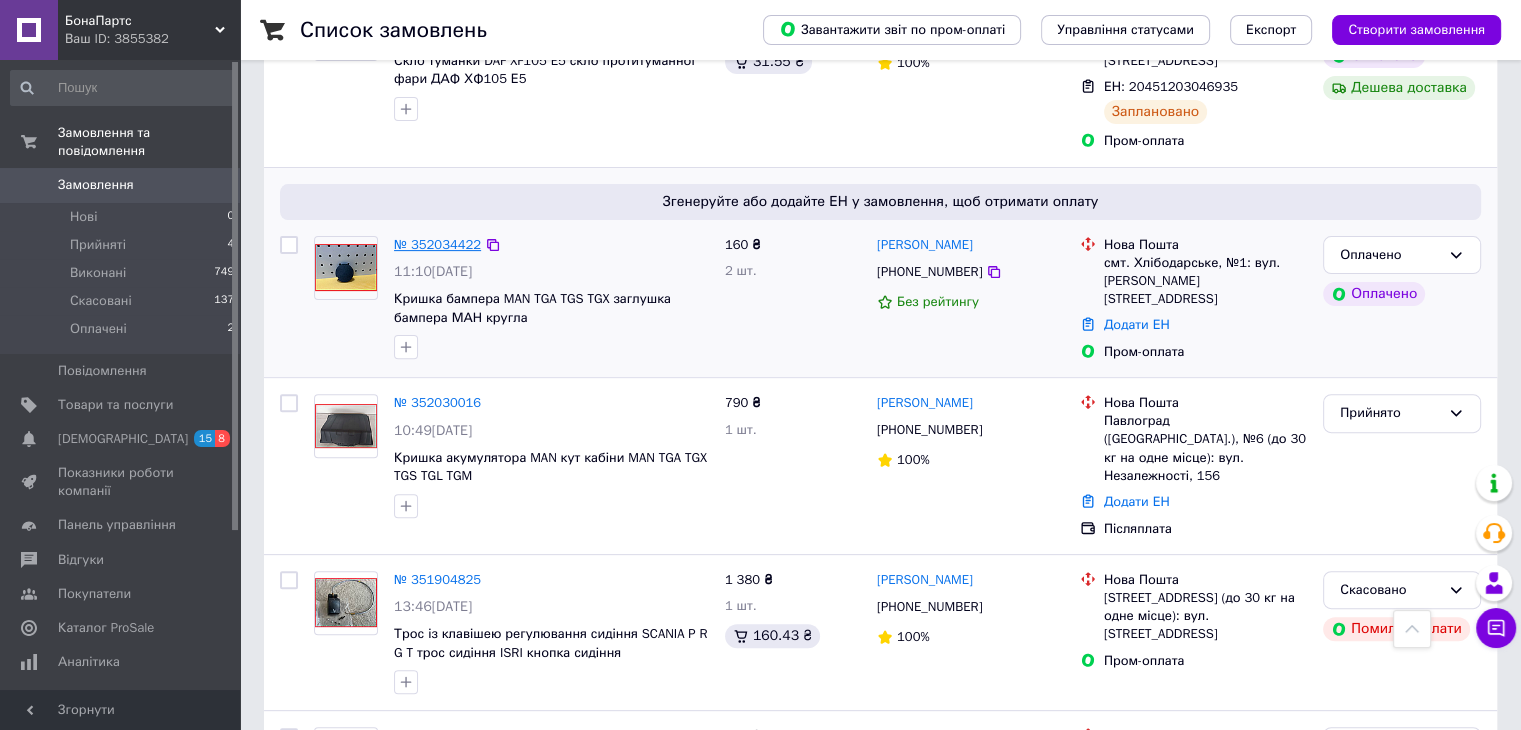 click on "№ 352034422" at bounding box center [437, 244] 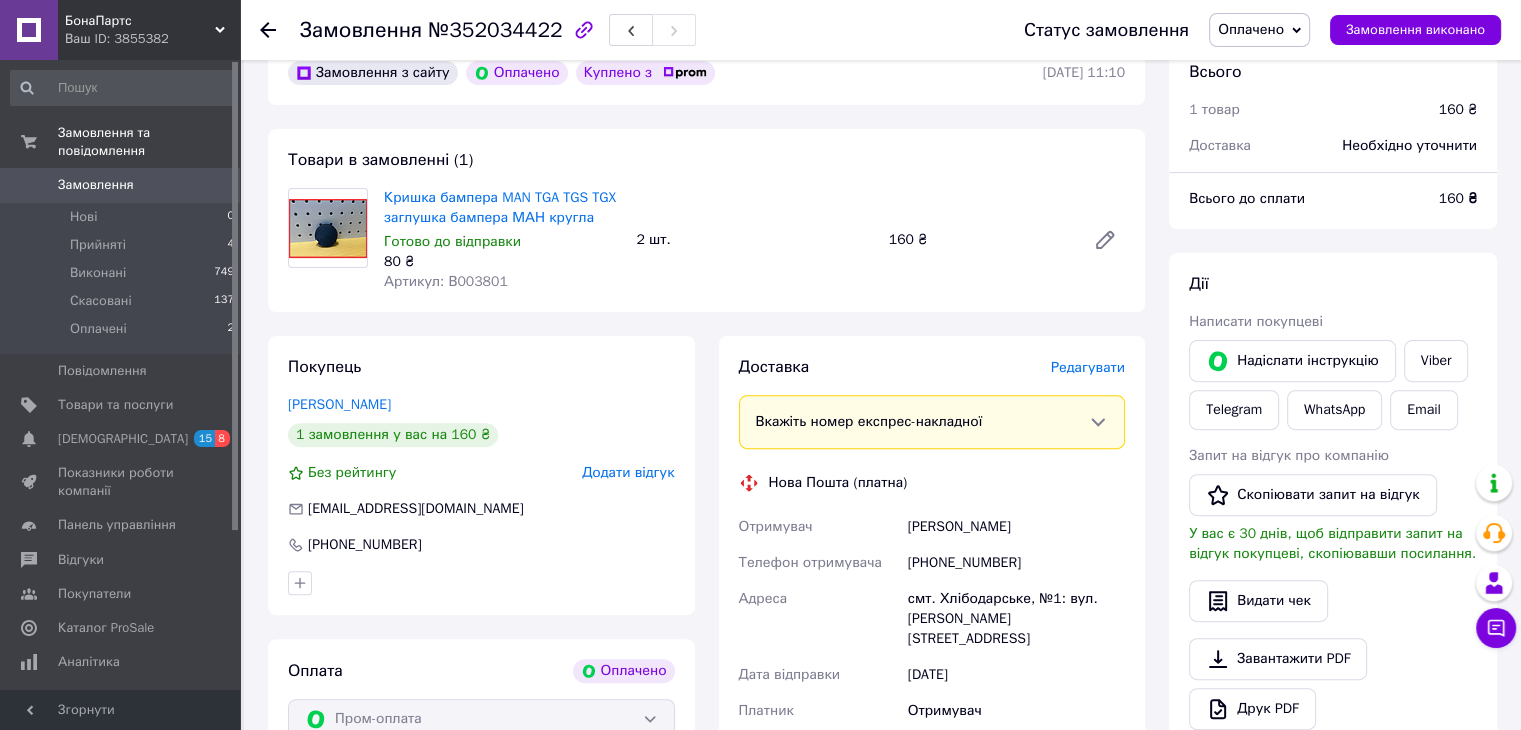 scroll, scrollTop: 1000, scrollLeft: 0, axis: vertical 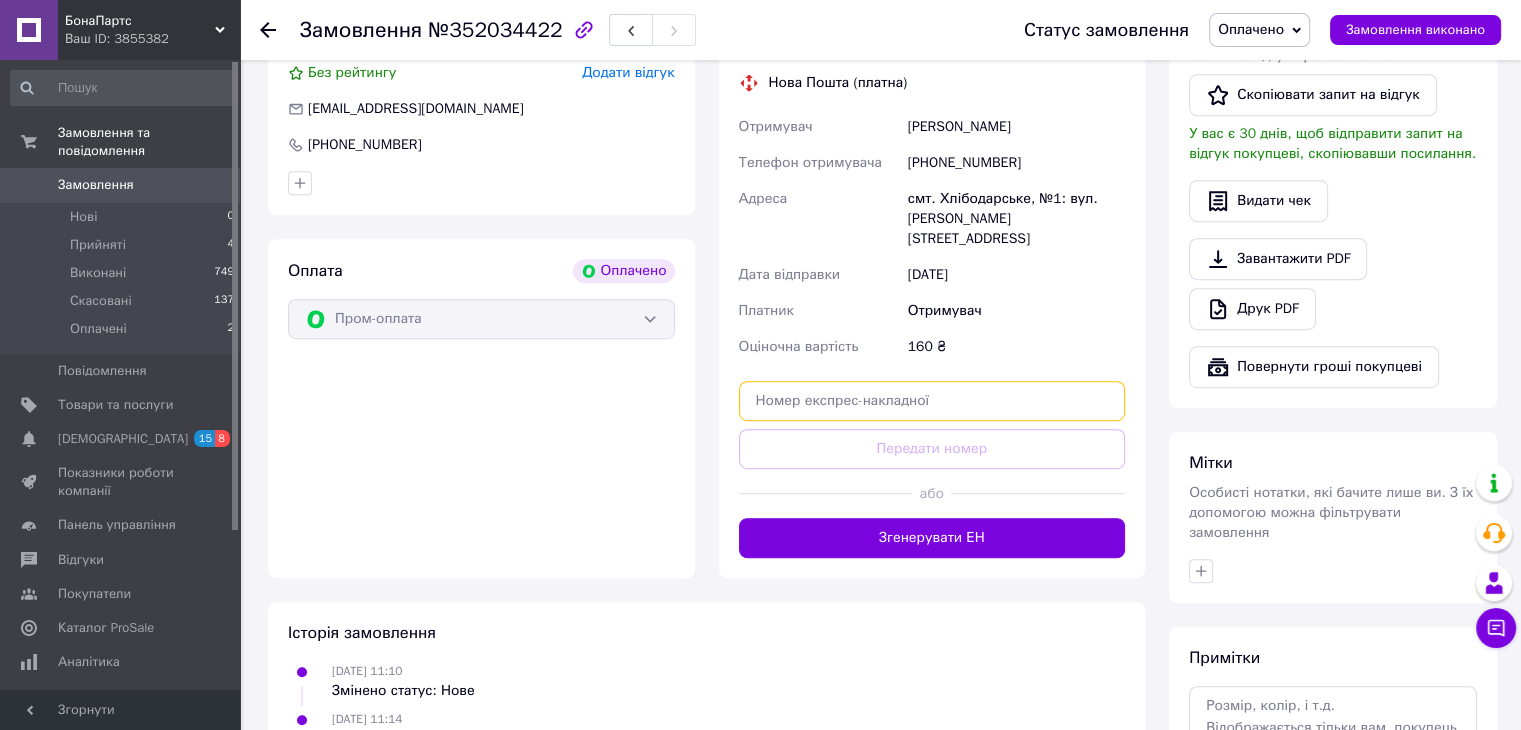 click at bounding box center (932, 401) 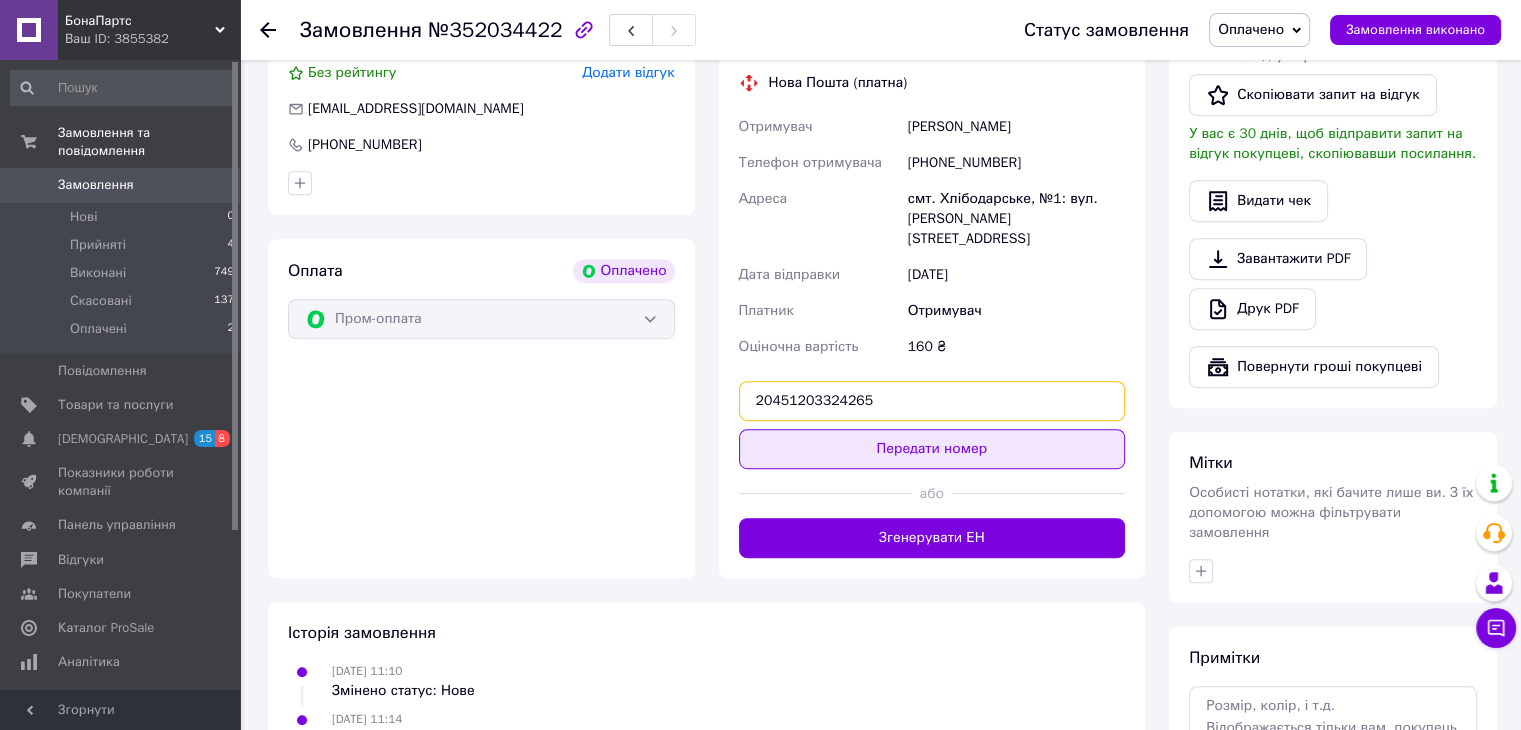 type on "20451203324265" 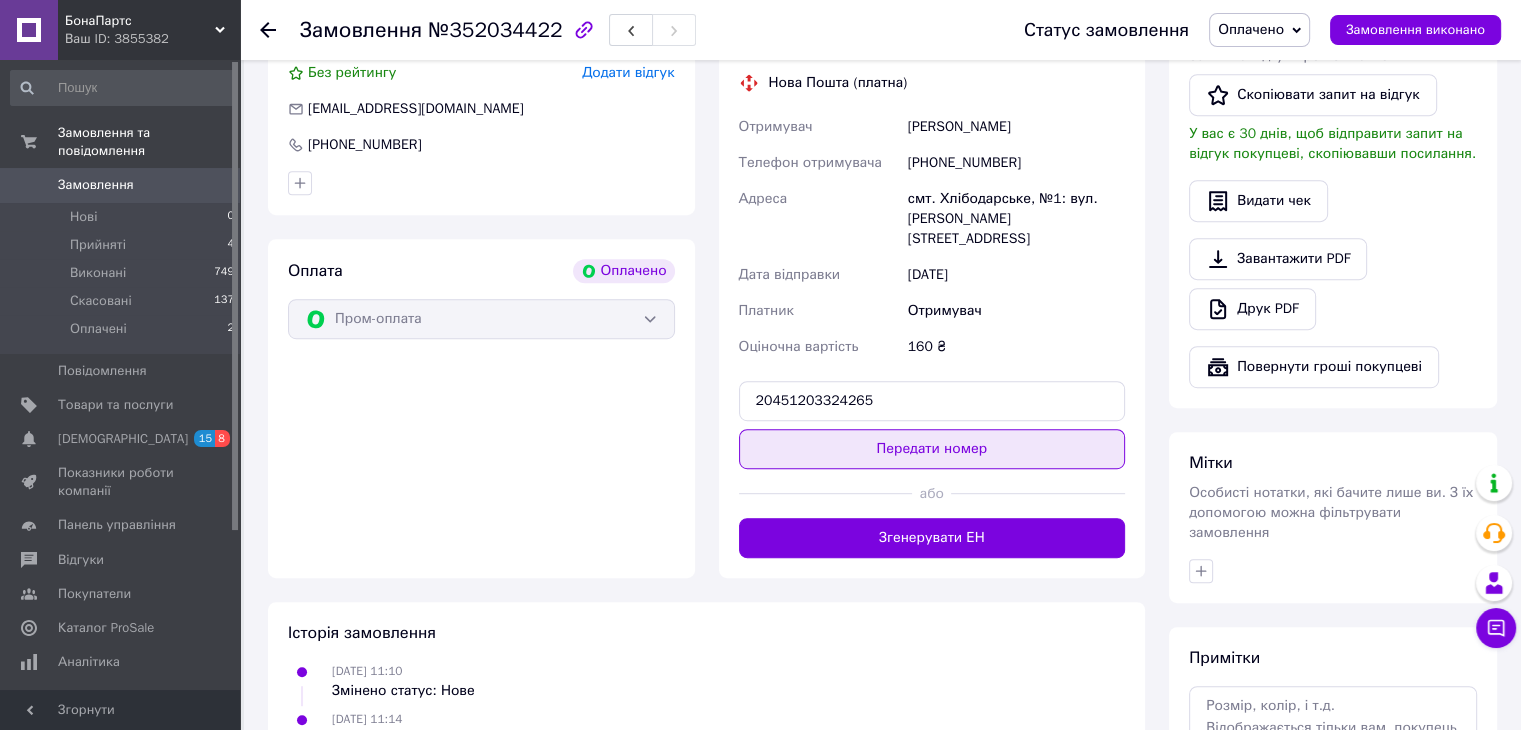 click on "Передати номер" at bounding box center (932, 449) 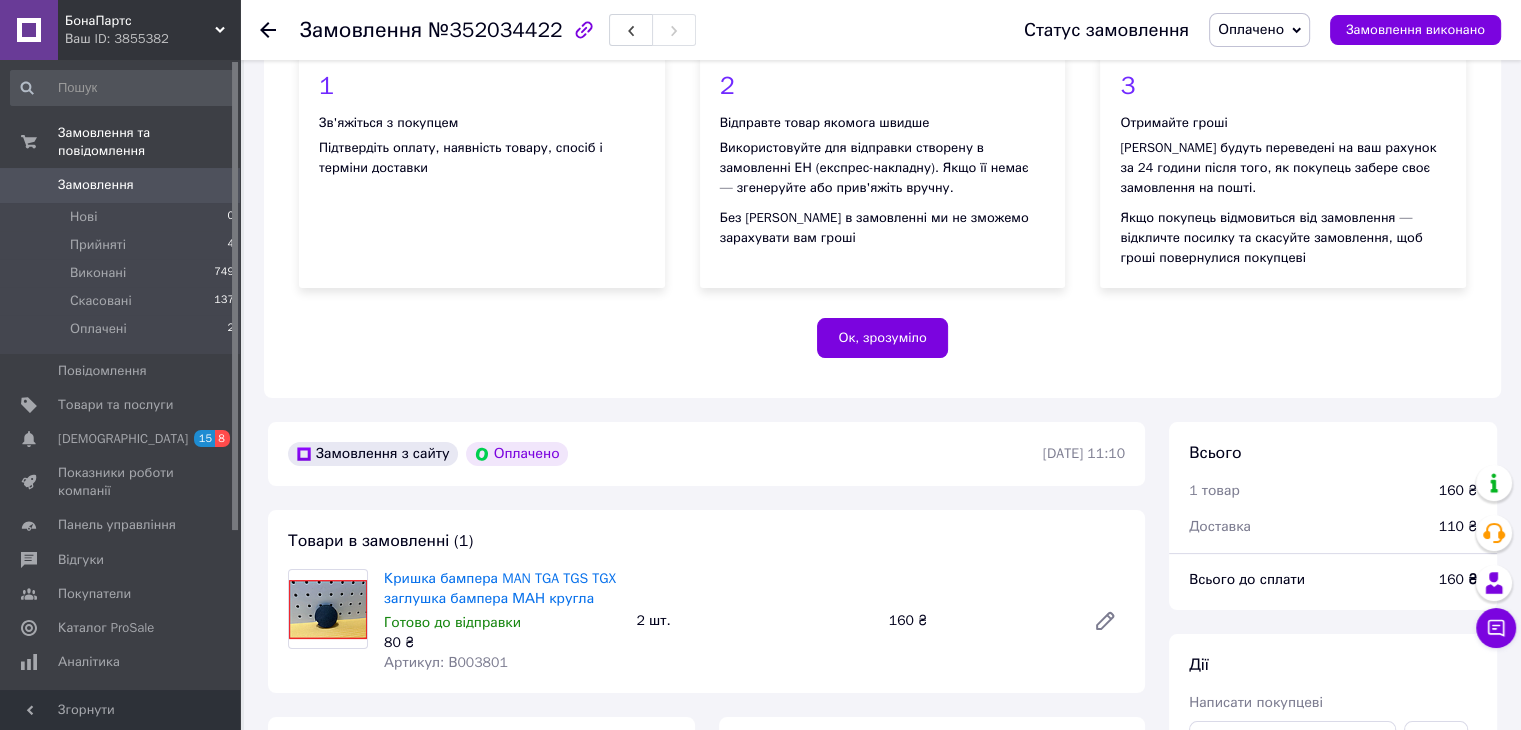 scroll, scrollTop: 0, scrollLeft: 0, axis: both 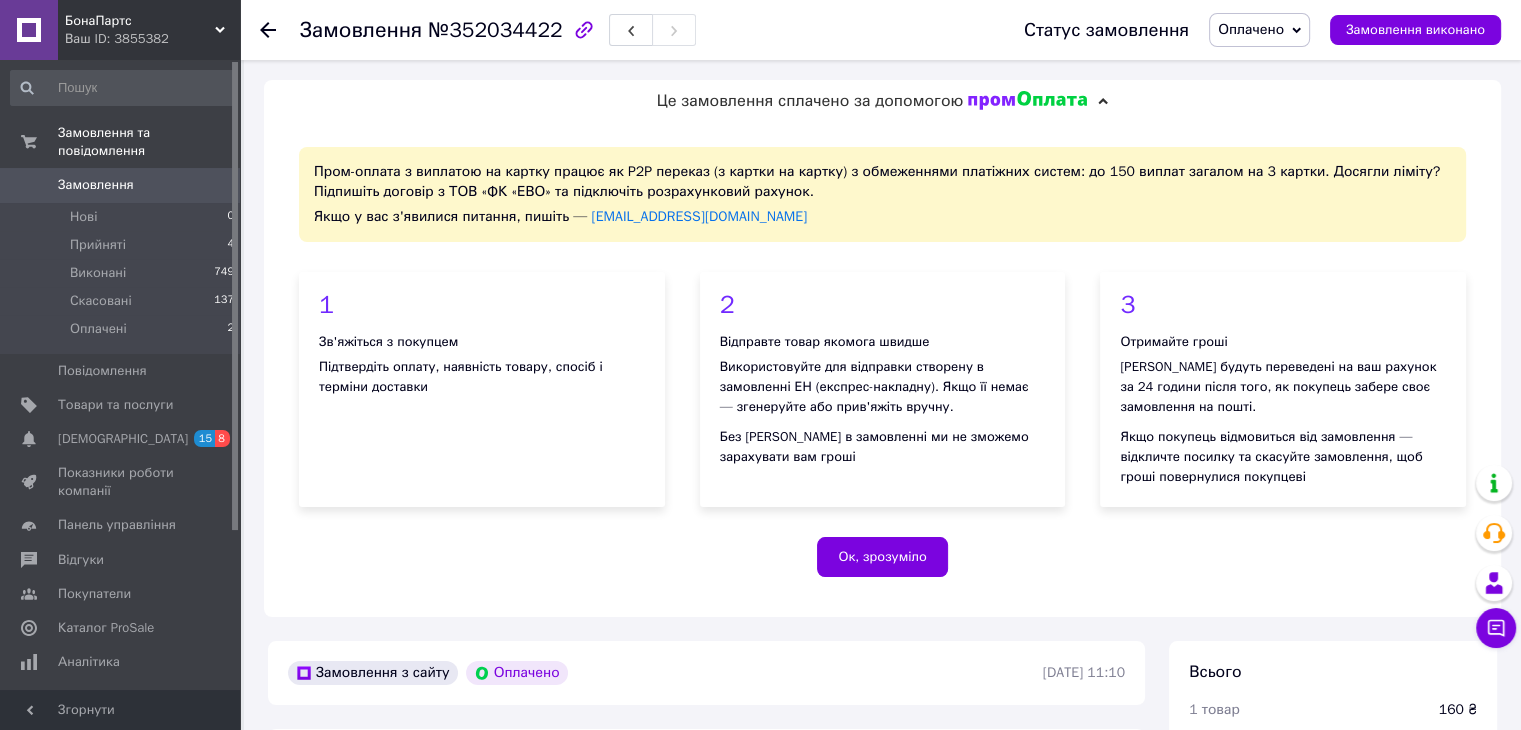 click at bounding box center (280, 30) 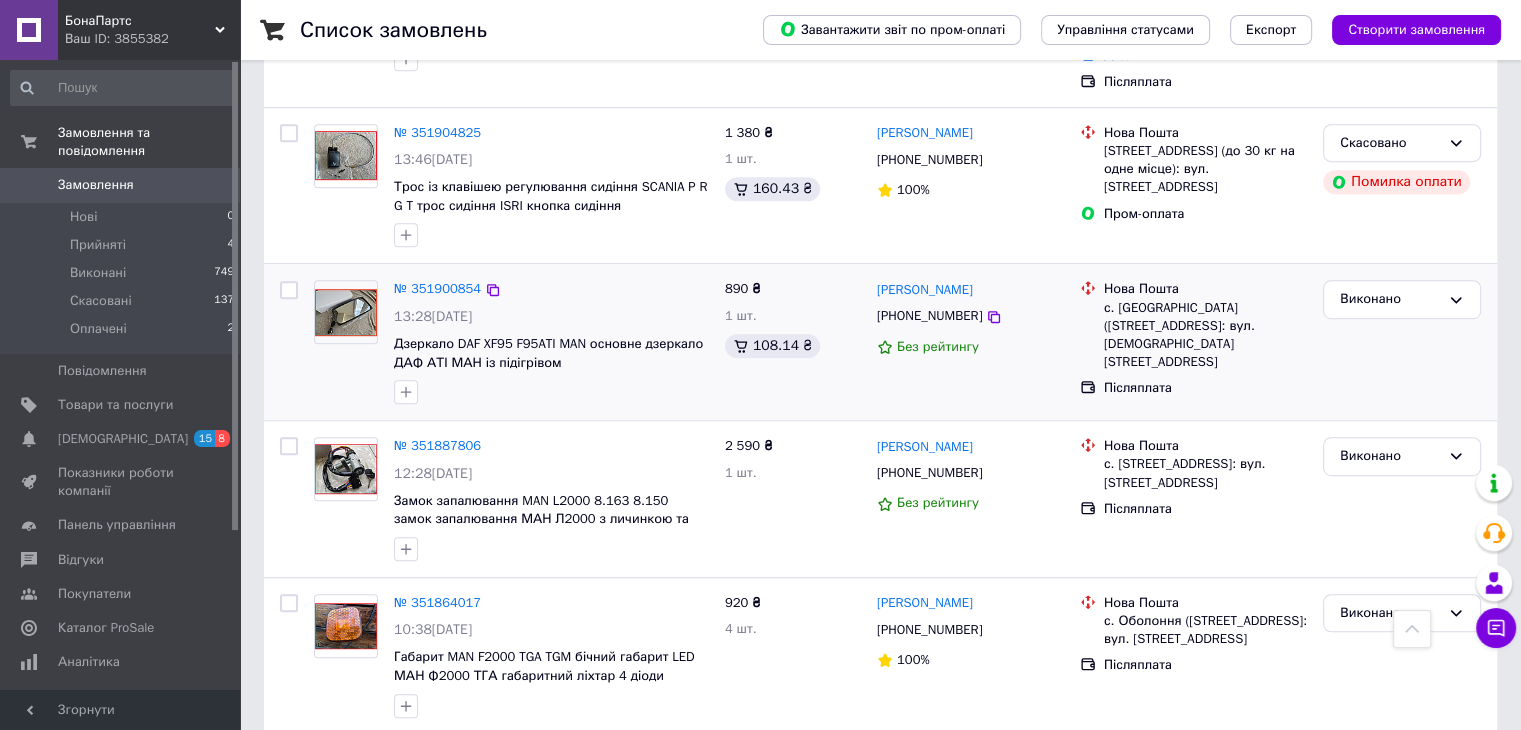 scroll, scrollTop: 1400, scrollLeft: 0, axis: vertical 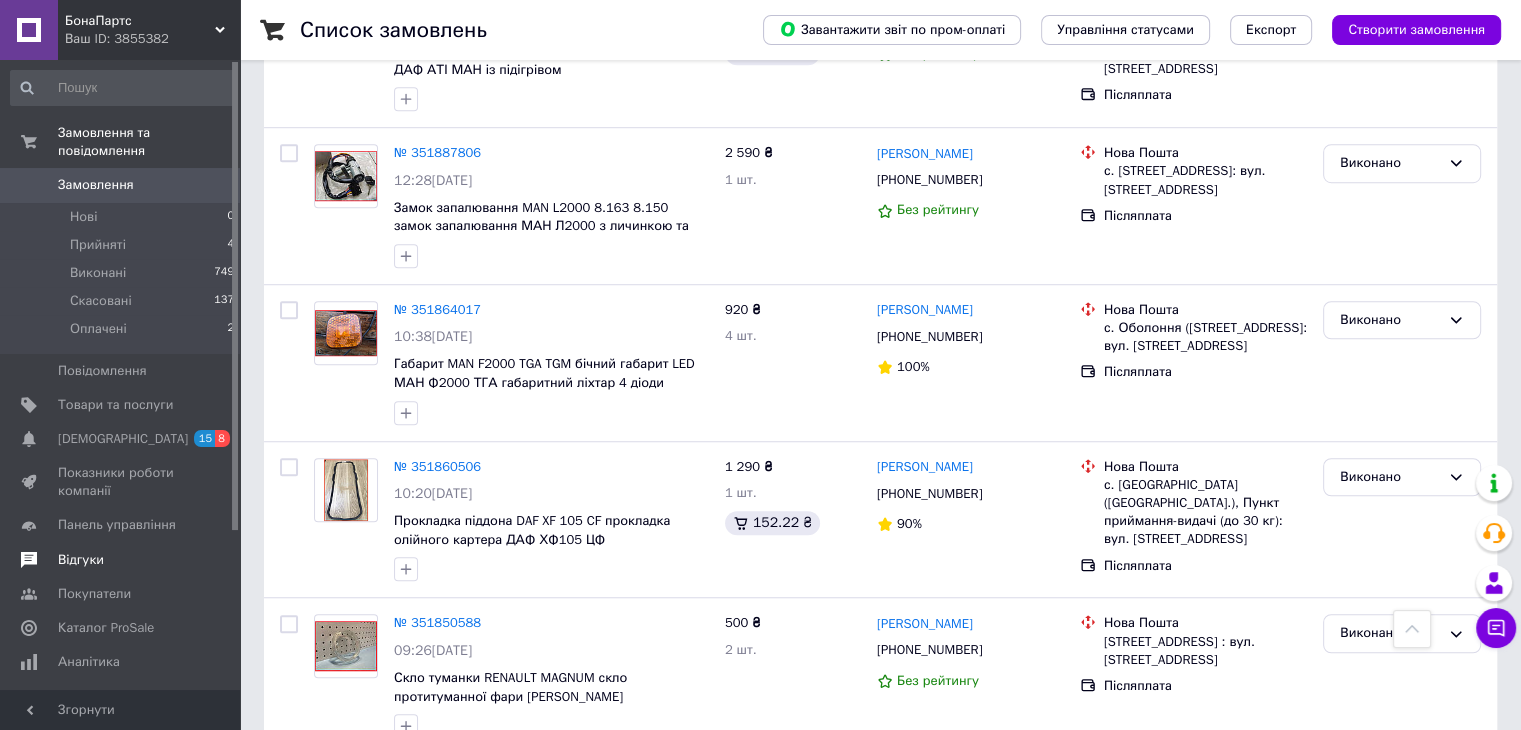 click on "Відгуки" at bounding box center (123, 560) 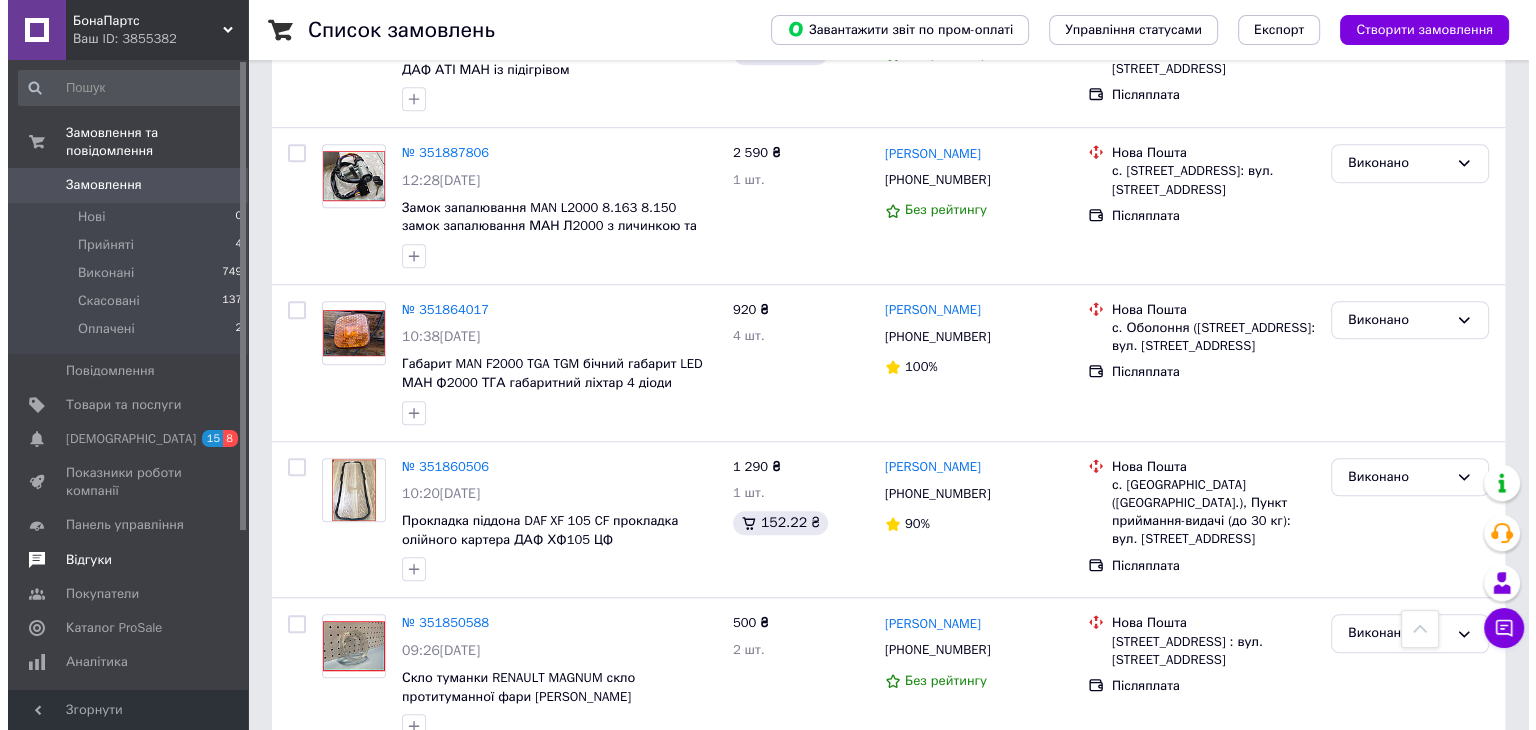 scroll, scrollTop: 0, scrollLeft: 0, axis: both 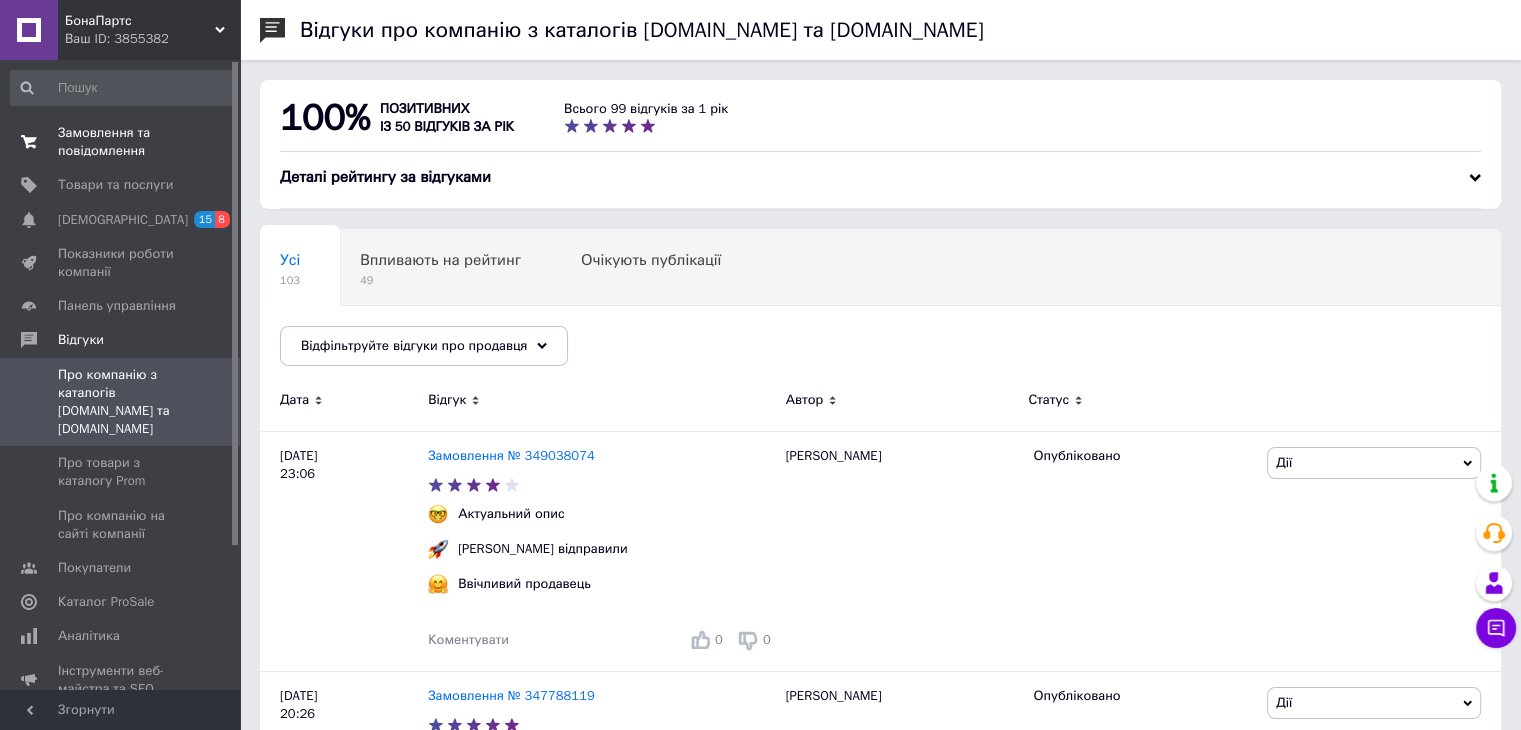 click on "Замовлення та повідомлення" at bounding box center [121, 142] 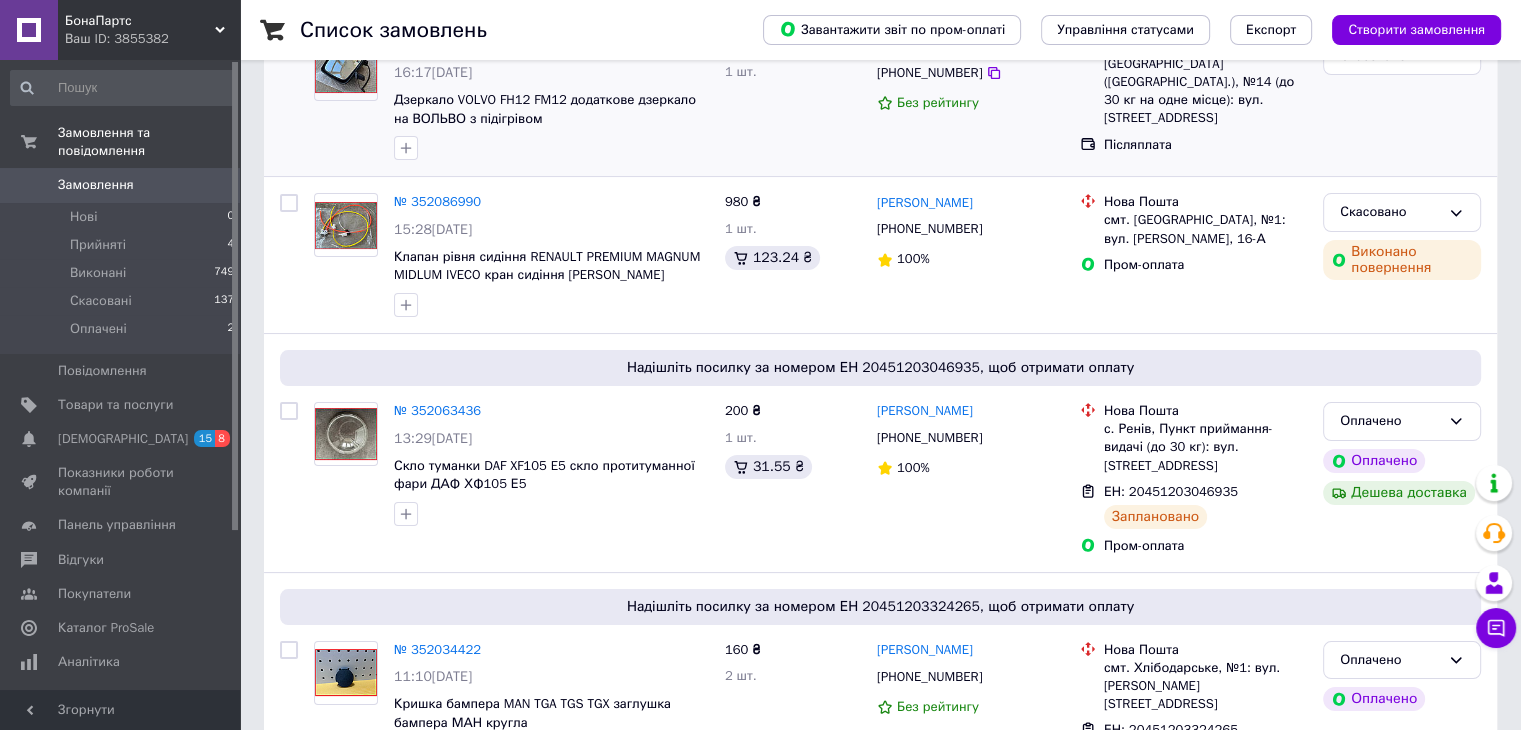 scroll, scrollTop: 200, scrollLeft: 0, axis: vertical 